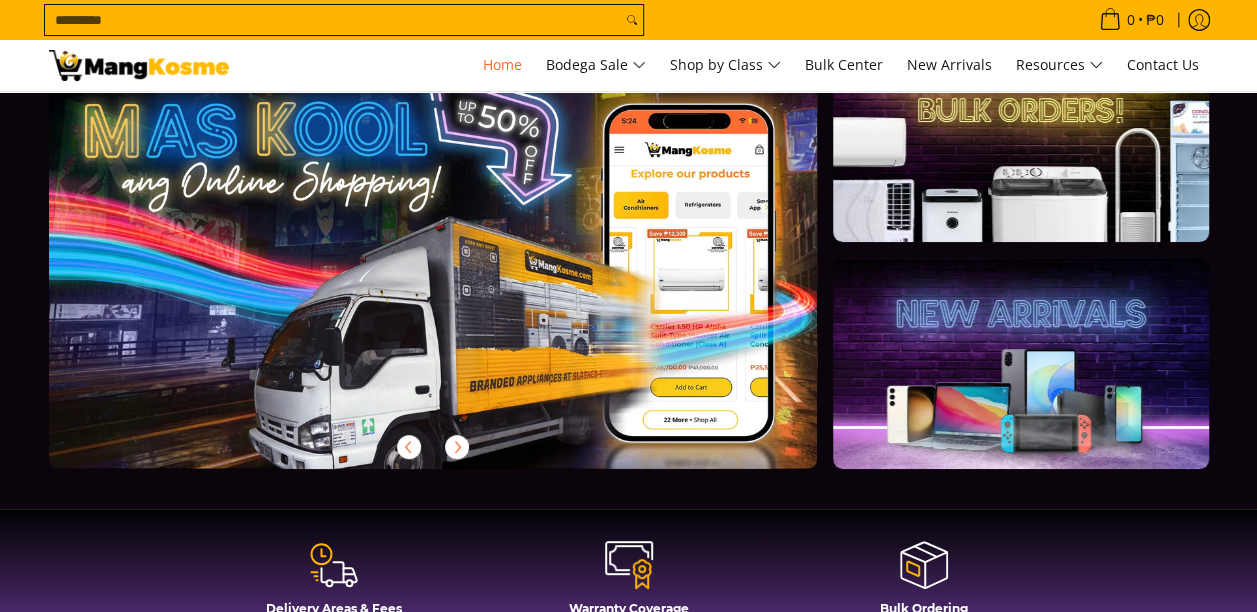 scroll, scrollTop: 100, scrollLeft: 0, axis: vertical 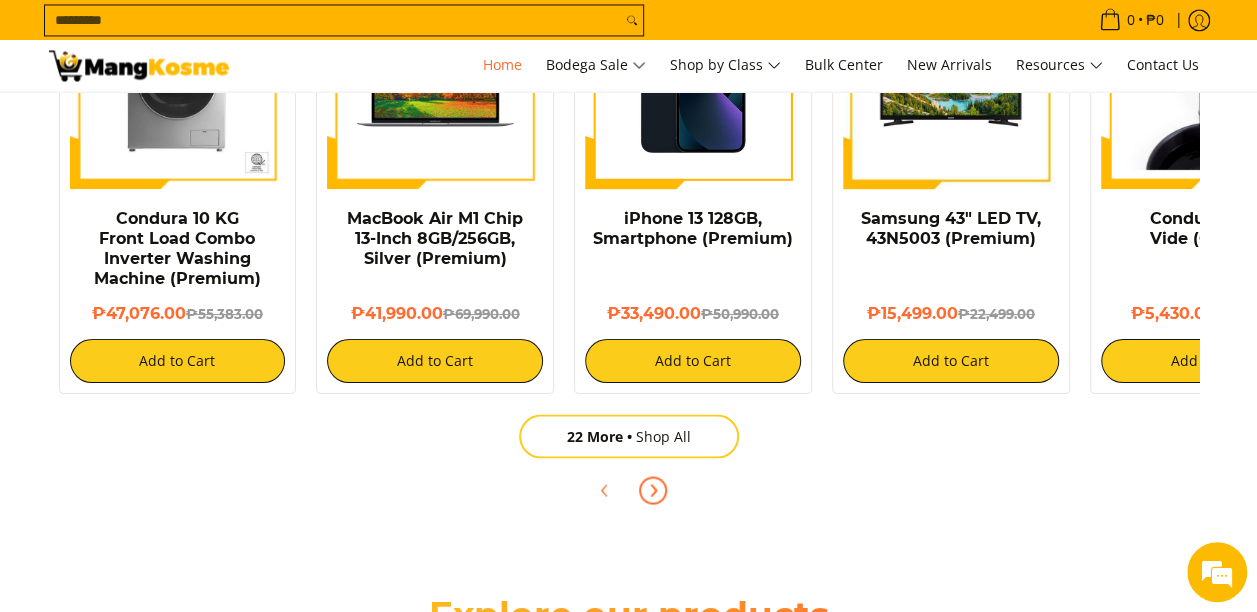 click at bounding box center (653, 490) 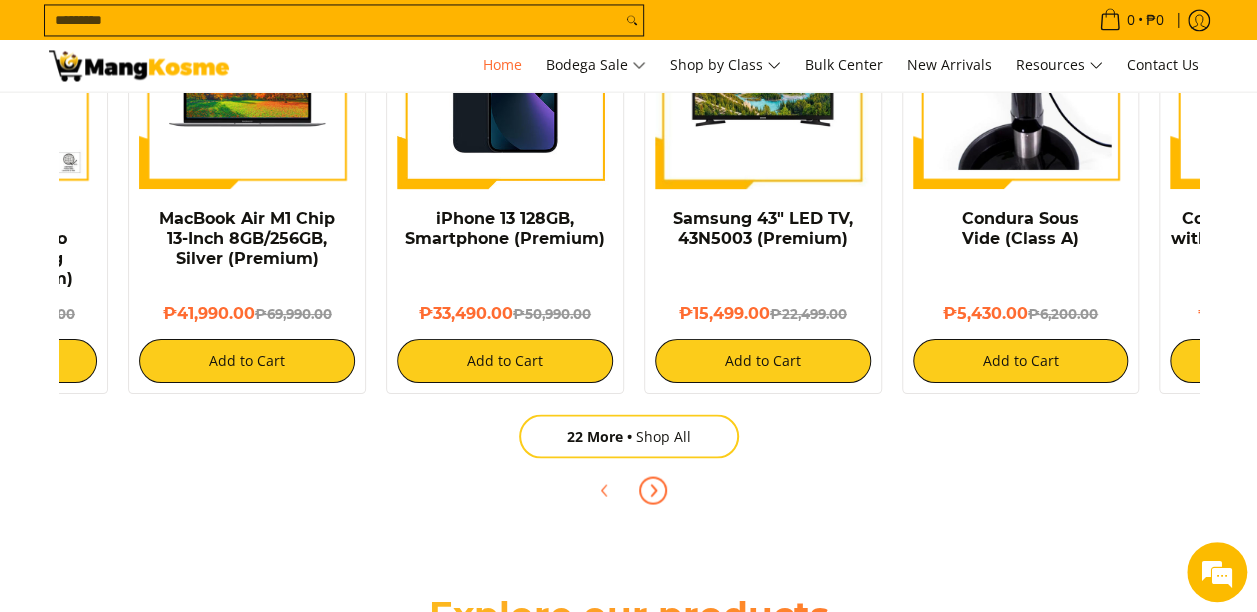 scroll, scrollTop: 0, scrollLeft: 386, axis: horizontal 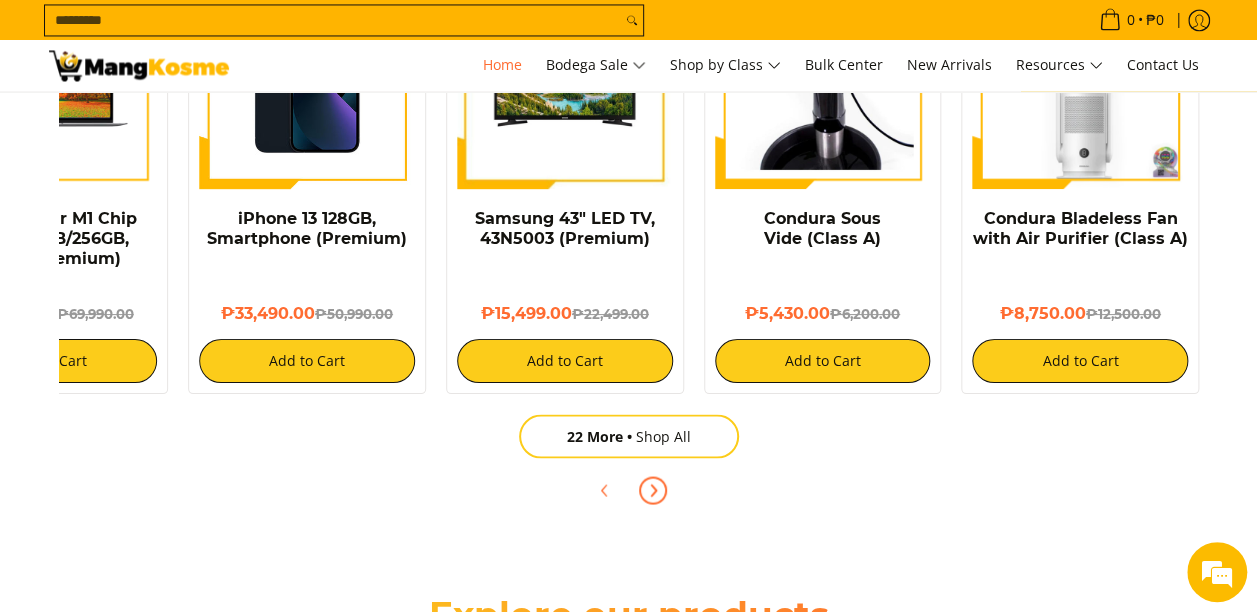 click at bounding box center [653, 490] 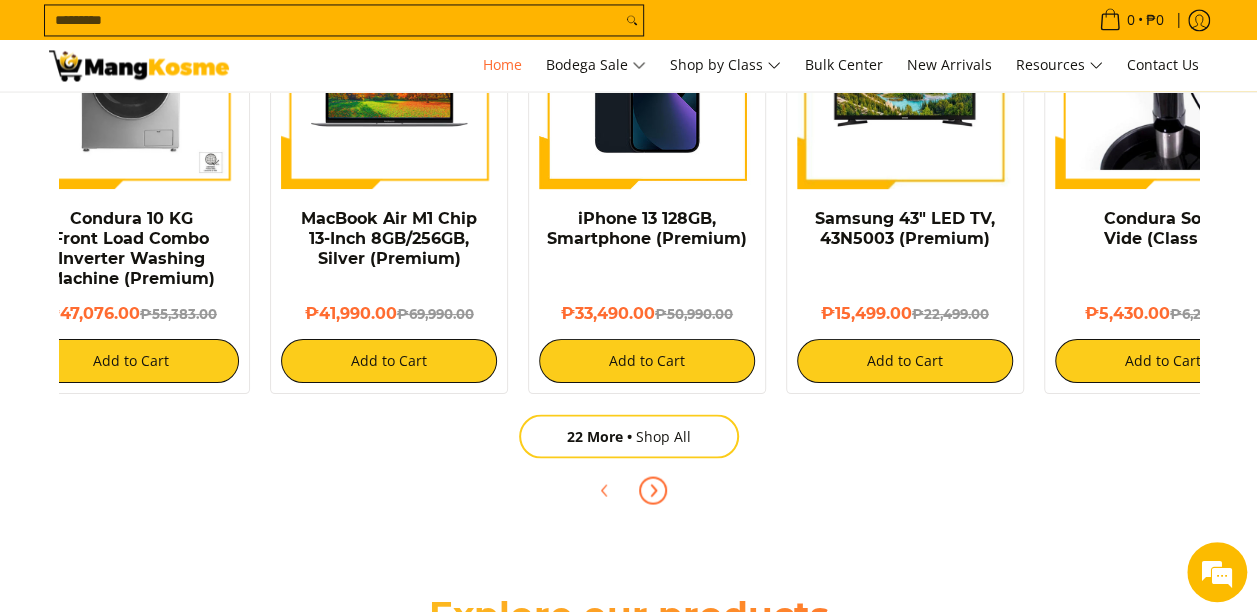 scroll, scrollTop: 0, scrollLeft: 0, axis: both 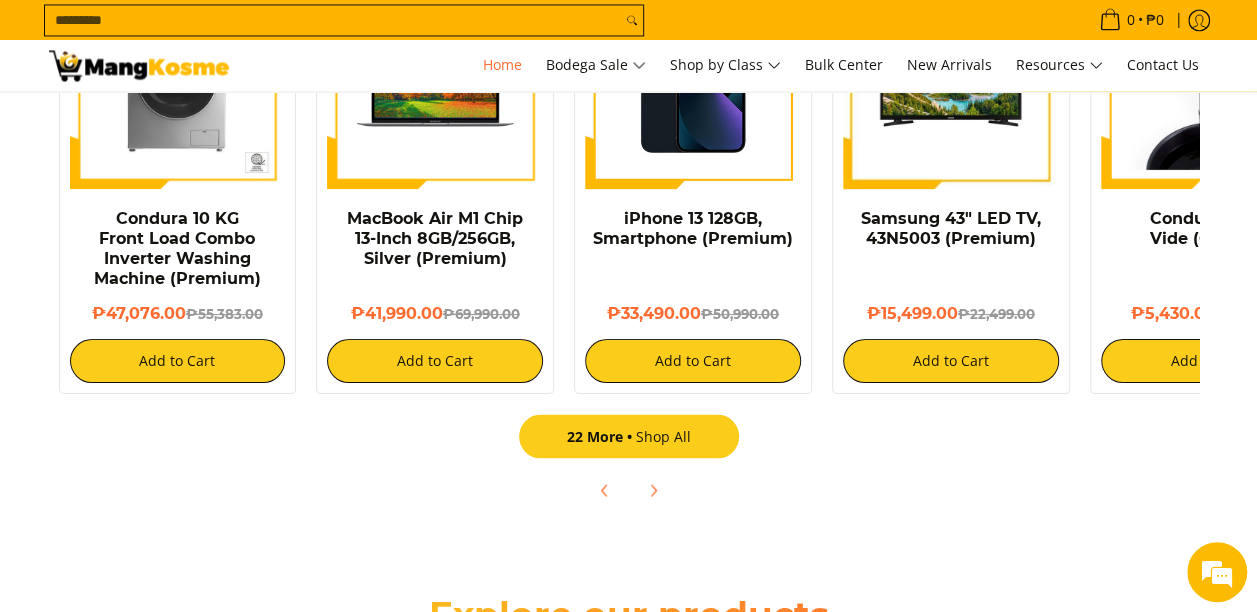 click on "22 More Shop All" at bounding box center [629, 436] 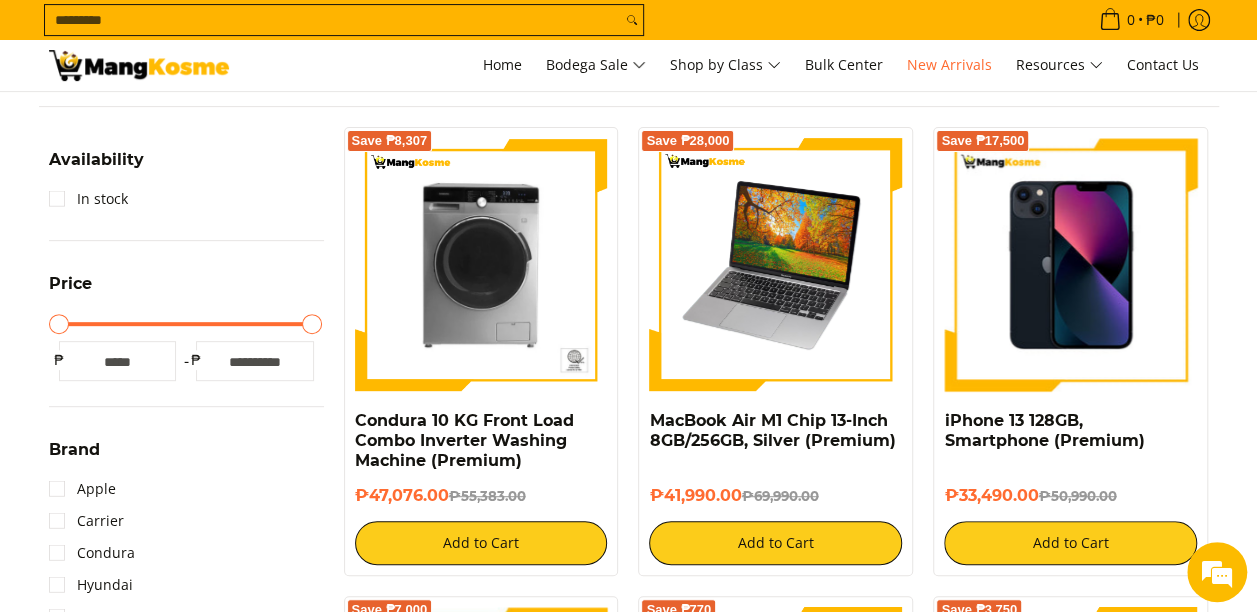scroll, scrollTop: 300, scrollLeft: 0, axis: vertical 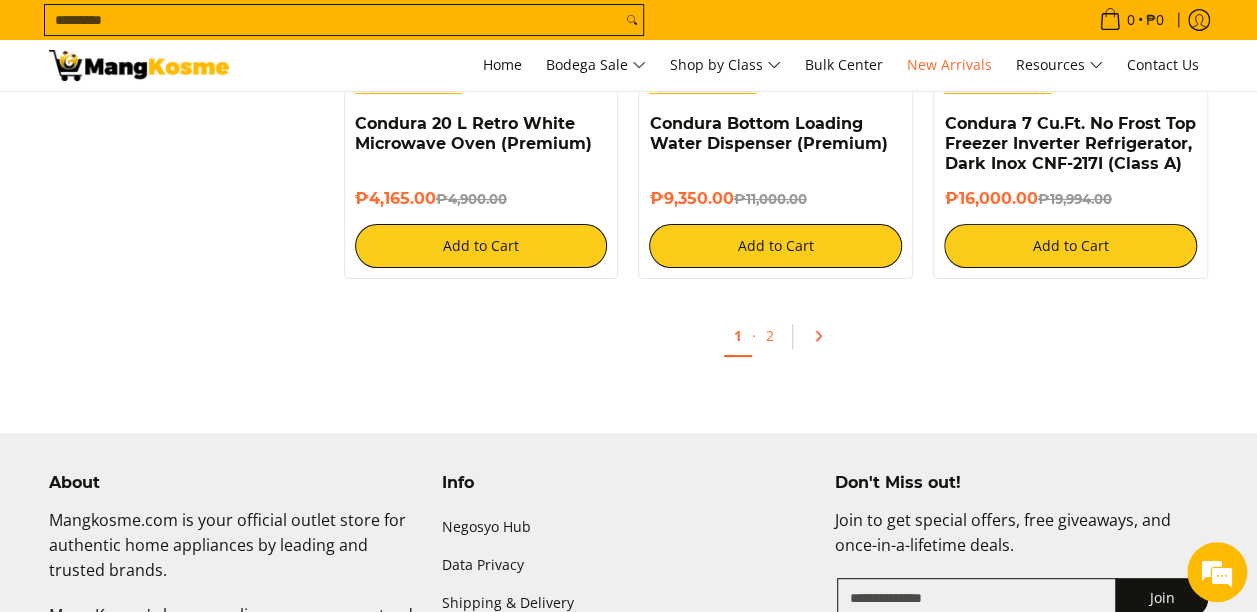 click at bounding box center [818, 336] 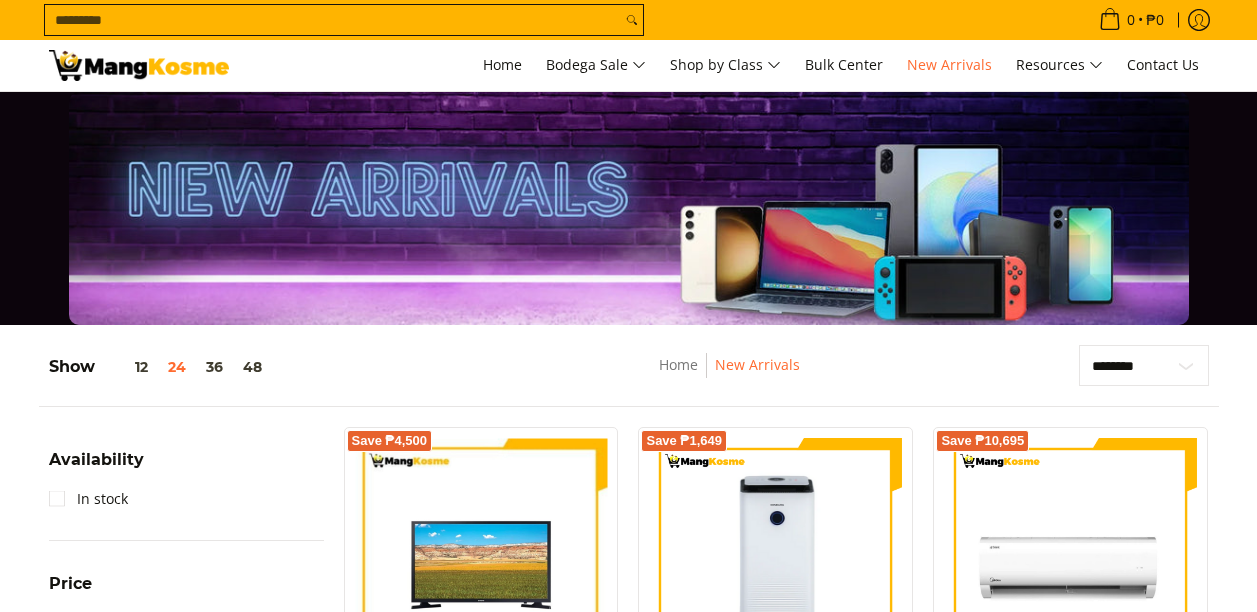 scroll, scrollTop: 200, scrollLeft: 0, axis: vertical 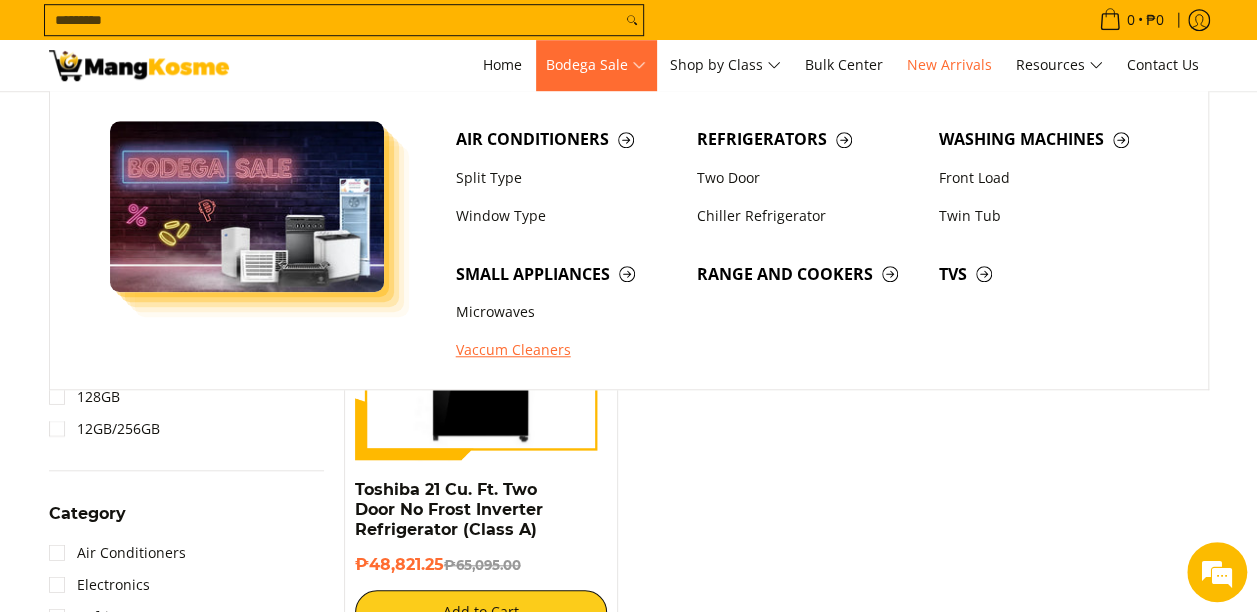 click on "Vaccum Cleaners" at bounding box center [567, 350] 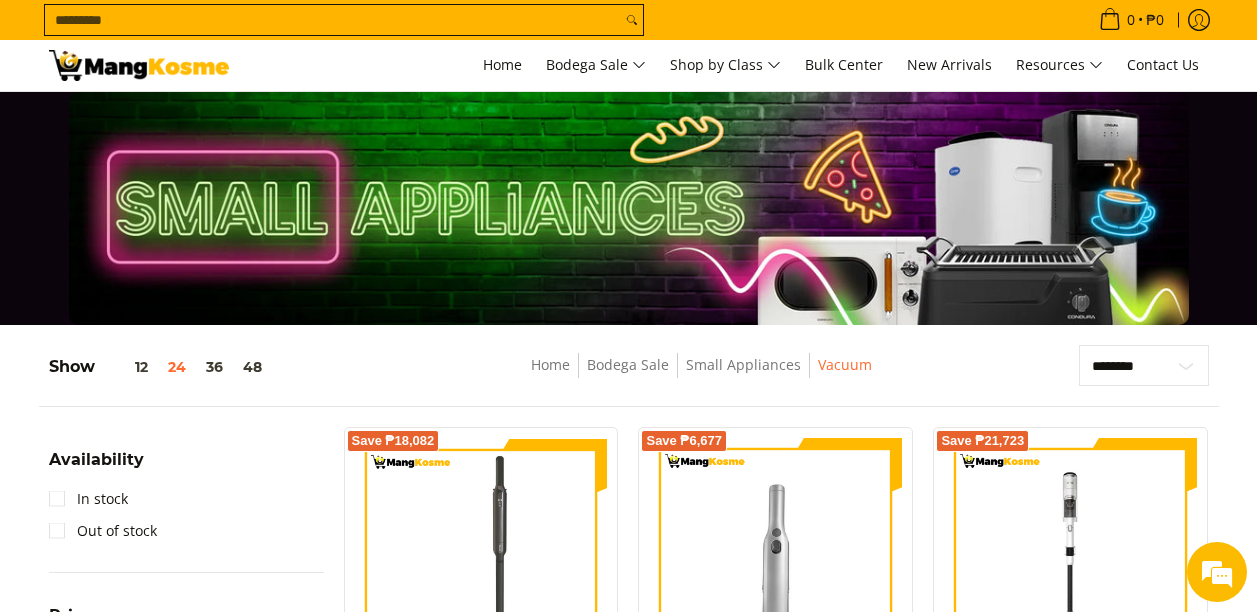 scroll, scrollTop: 200, scrollLeft: 0, axis: vertical 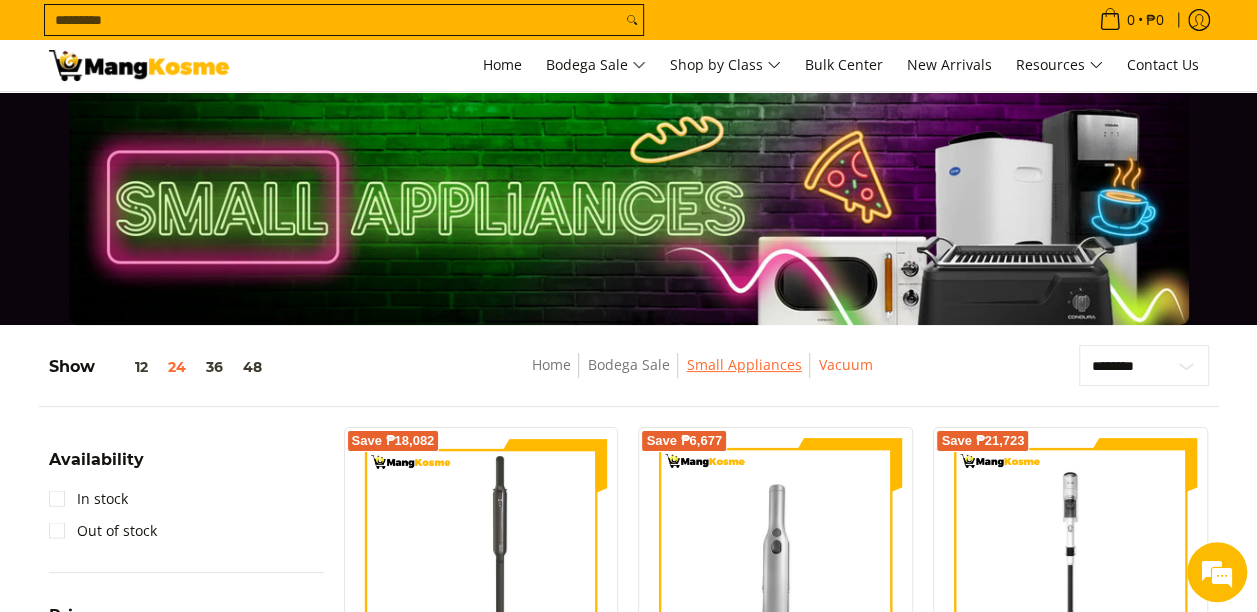 click on "Small Appliances" at bounding box center [743, 364] 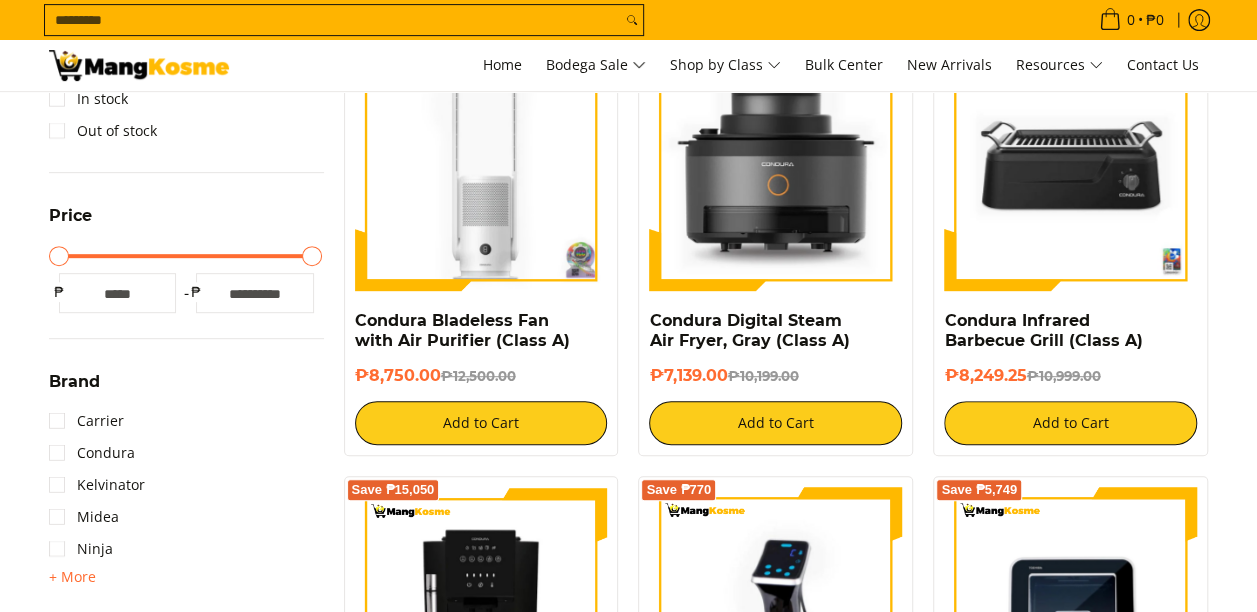 scroll, scrollTop: 0, scrollLeft: 0, axis: both 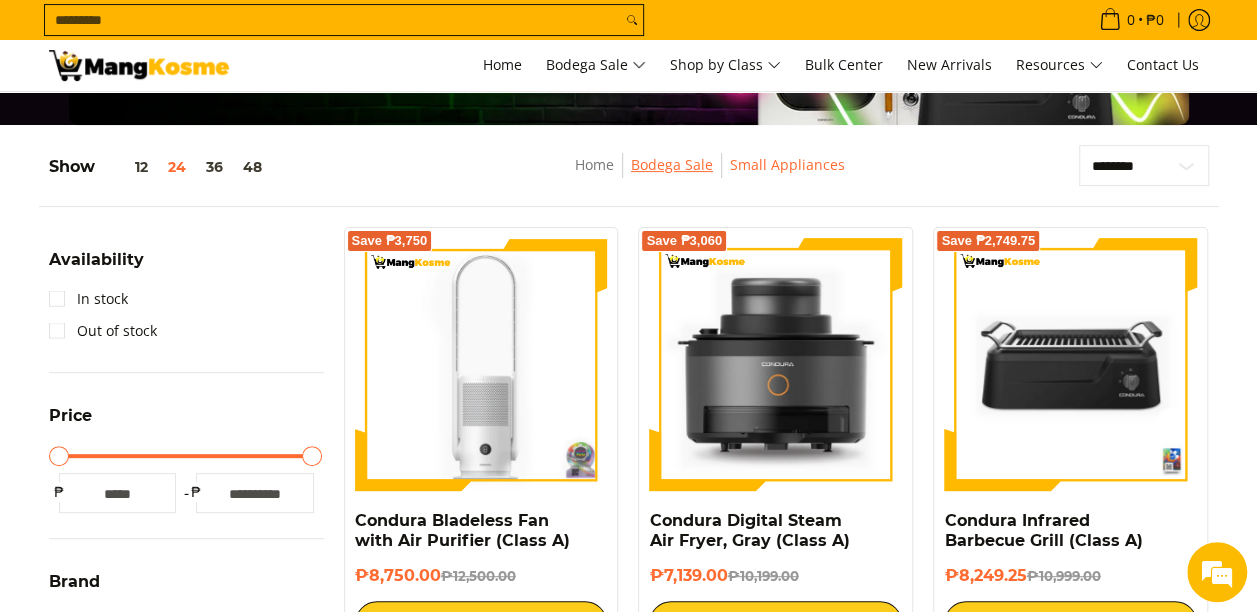 click on "Bodega Sale" at bounding box center (672, 164) 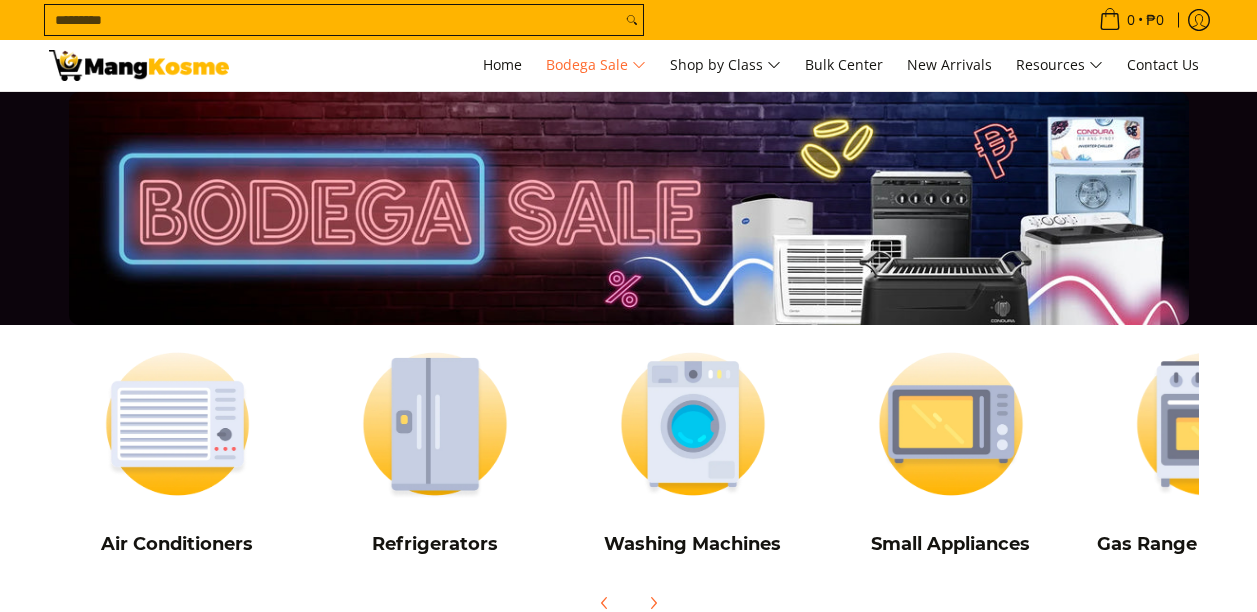 scroll, scrollTop: 0, scrollLeft: 0, axis: both 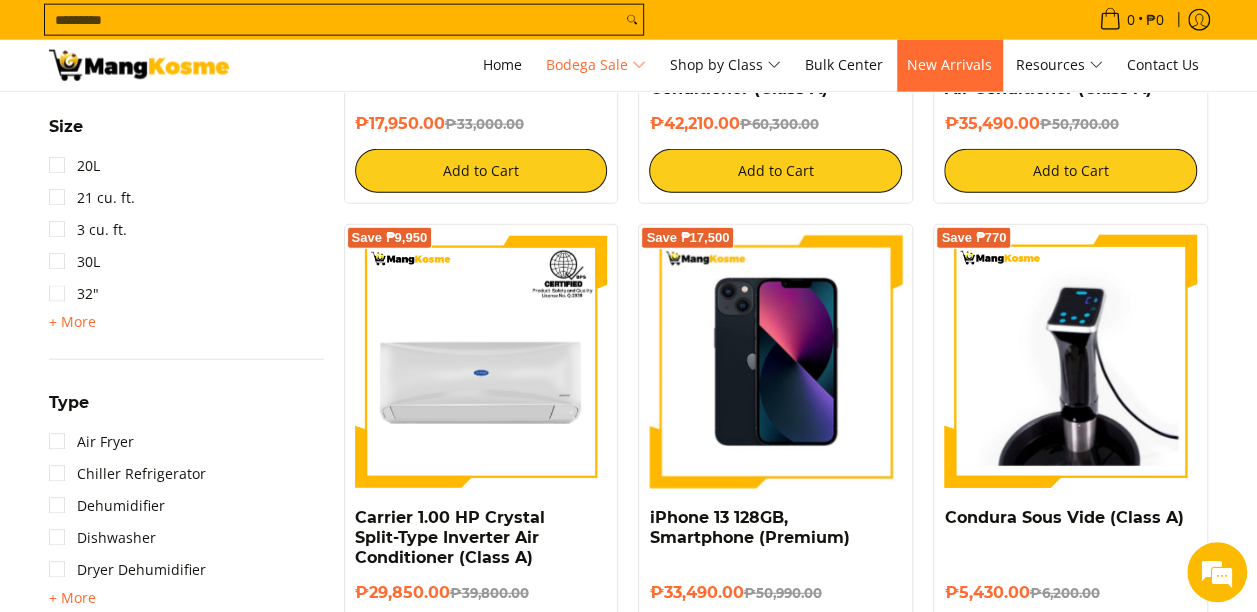click on "New Arrivals" at bounding box center [949, 64] 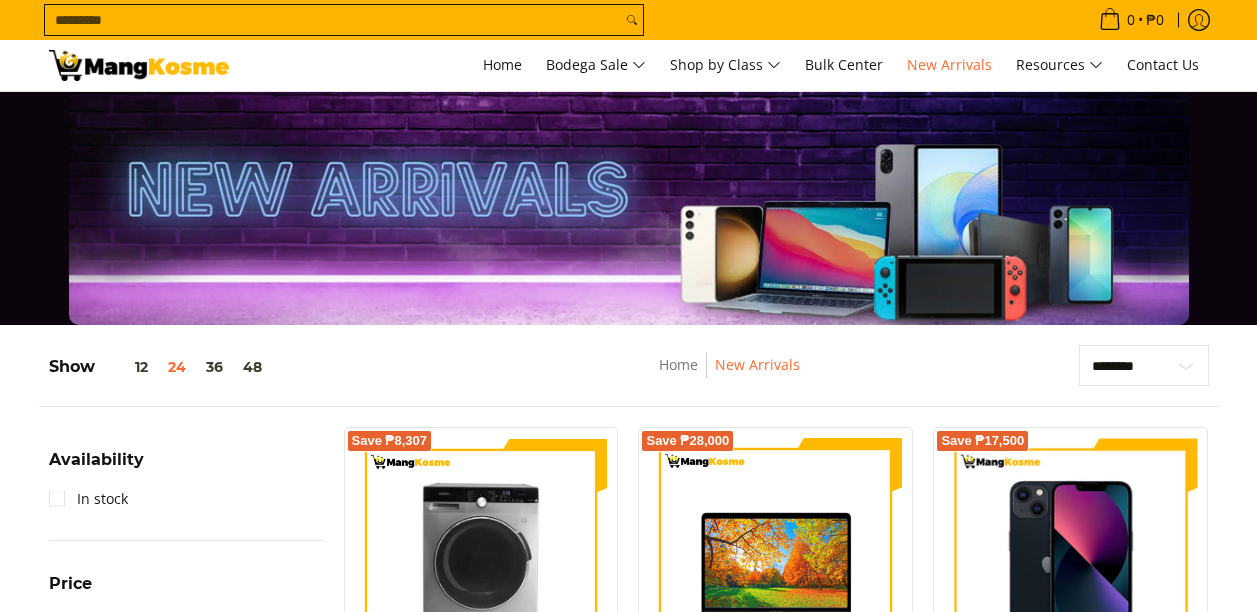scroll, scrollTop: 600, scrollLeft: 0, axis: vertical 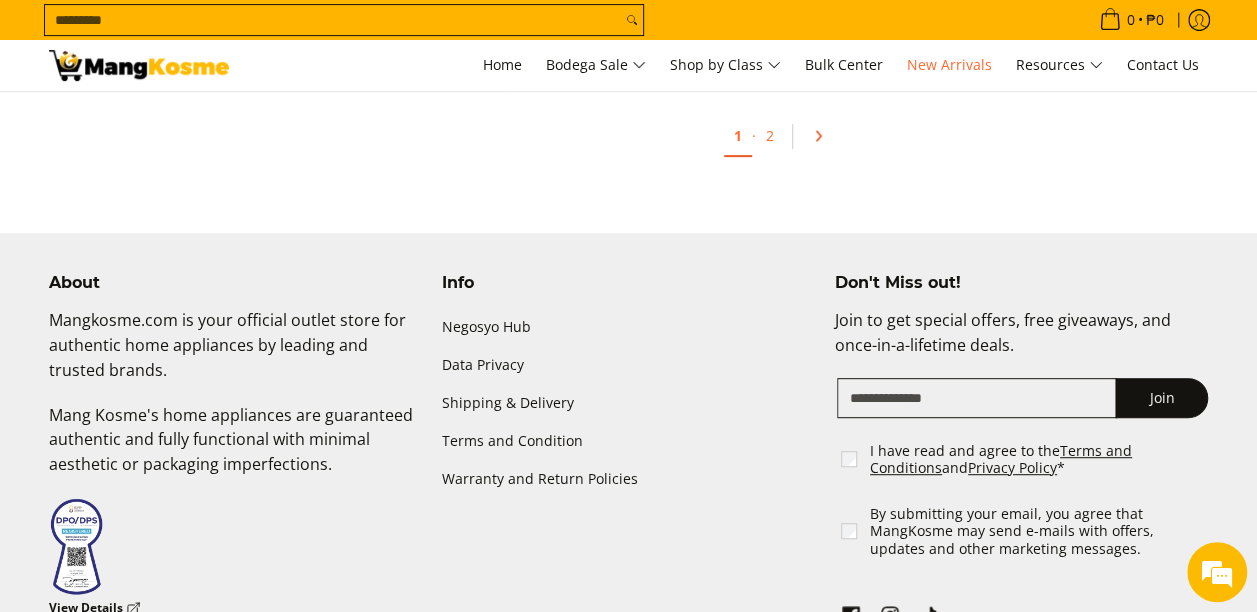 click at bounding box center [818, 136] 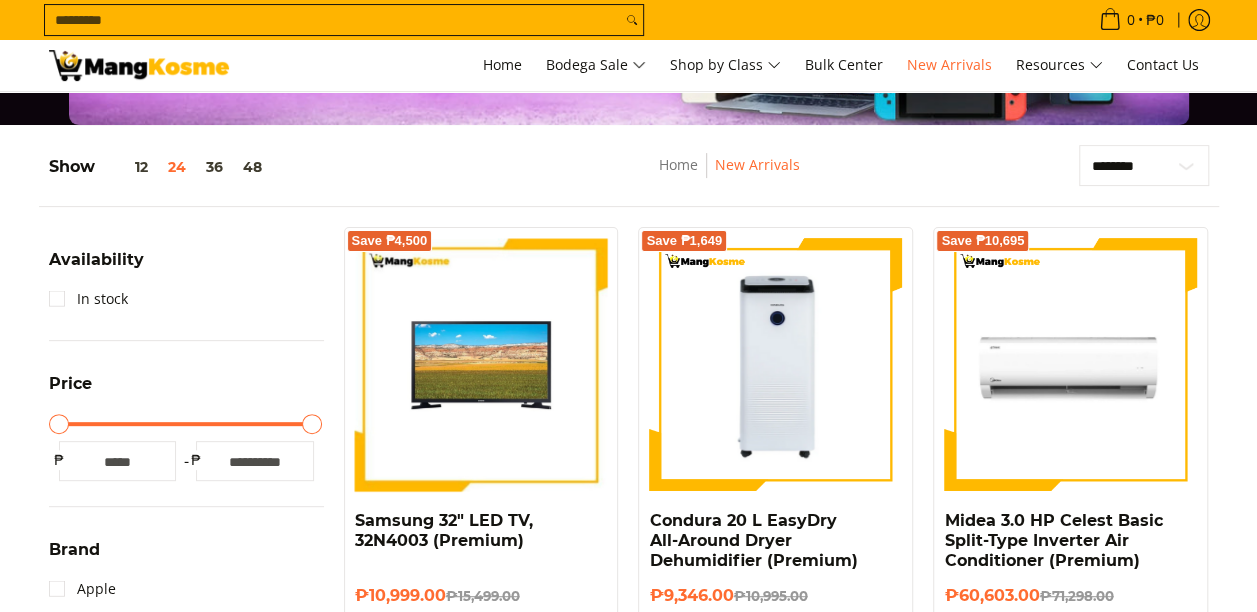 scroll, scrollTop: 0, scrollLeft: 0, axis: both 